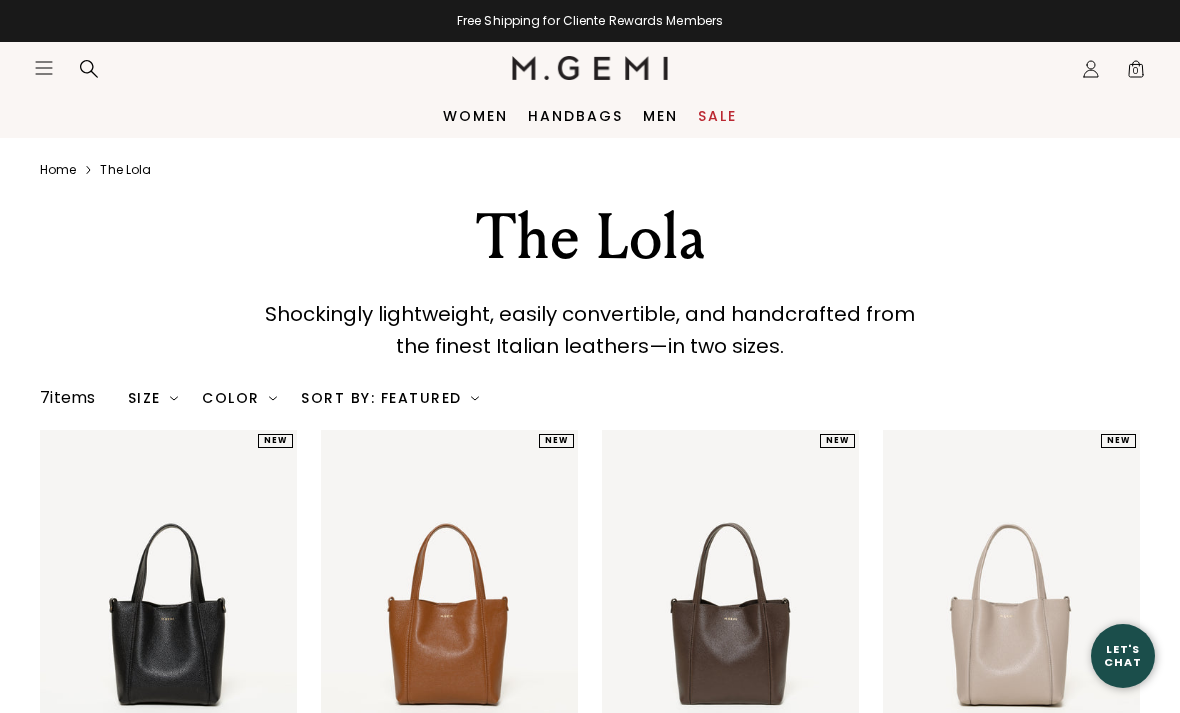 scroll, scrollTop: 0, scrollLeft: 0, axis: both 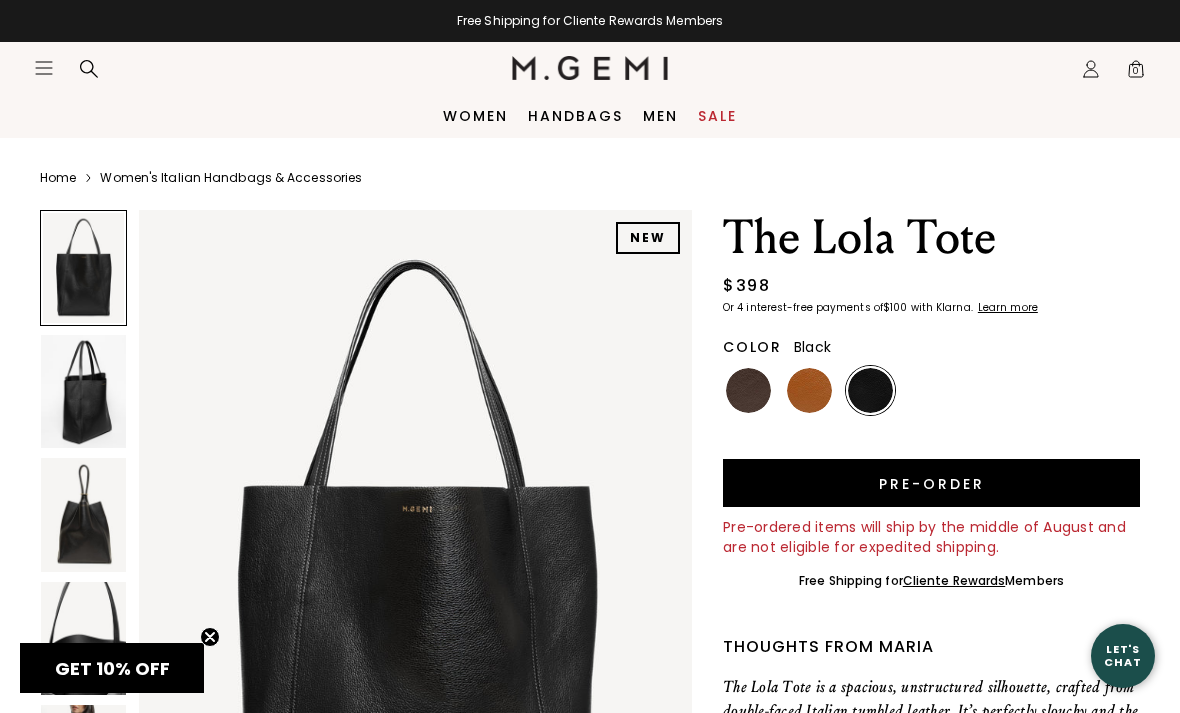 click at bounding box center [83, 392] 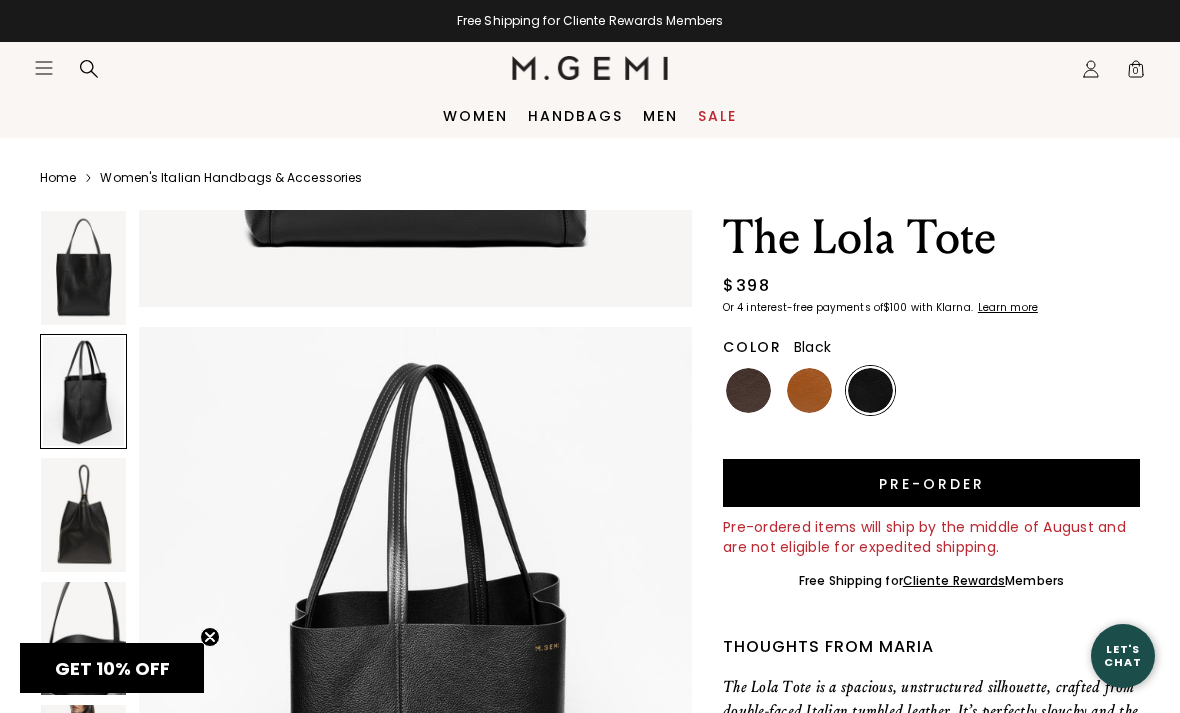 scroll, scrollTop: 757, scrollLeft: 0, axis: vertical 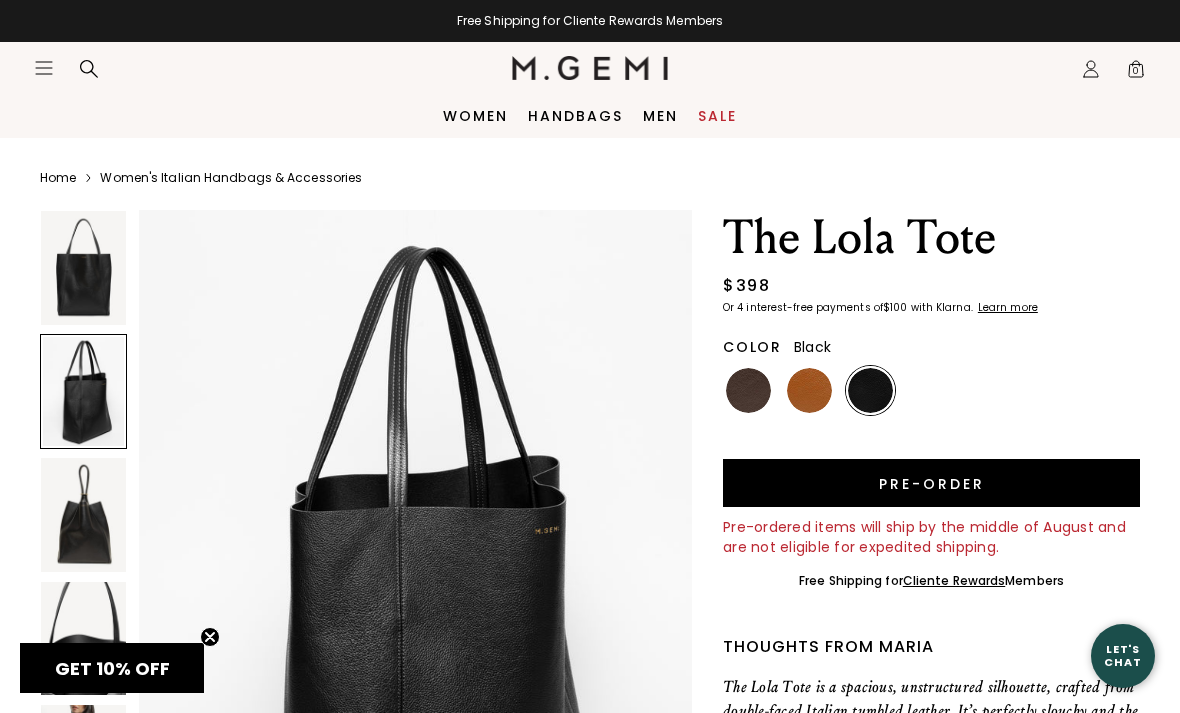 click at bounding box center [83, 515] 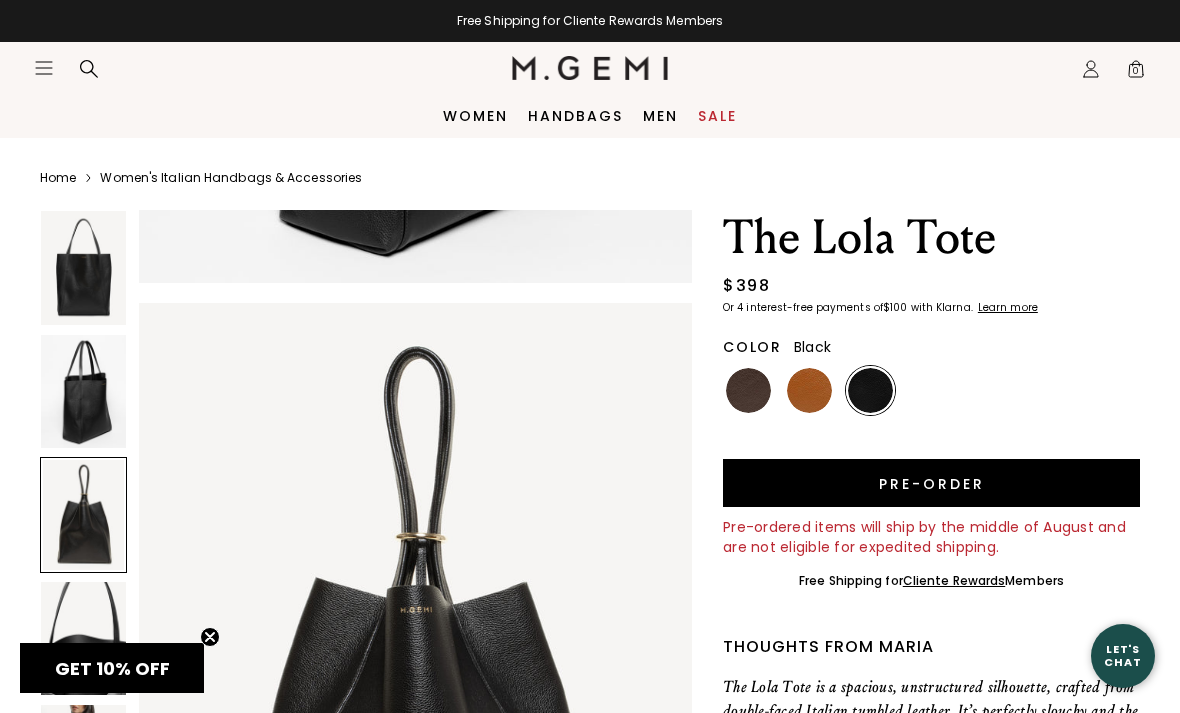 scroll, scrollTop: 1514, scrollLeft: 0, axis: vertical 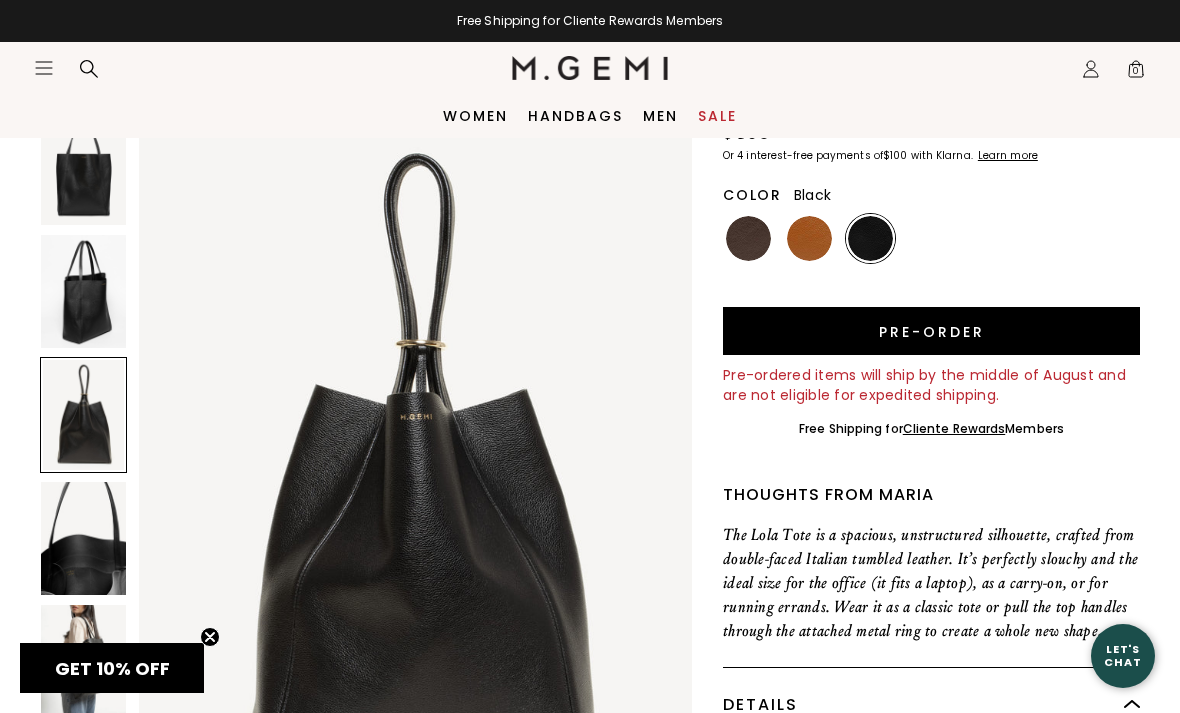 click at bounding box center (83, 539) 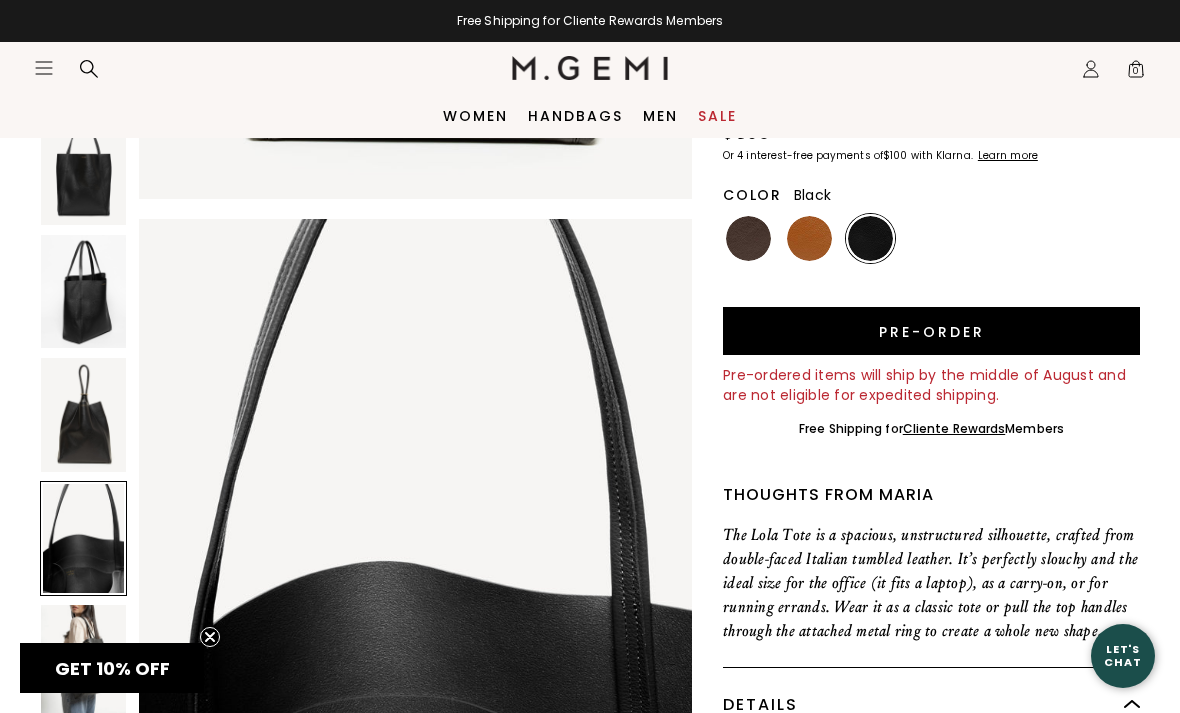 scroll, scrollTop: 2271, scrollLeft: 0, axis: vertical 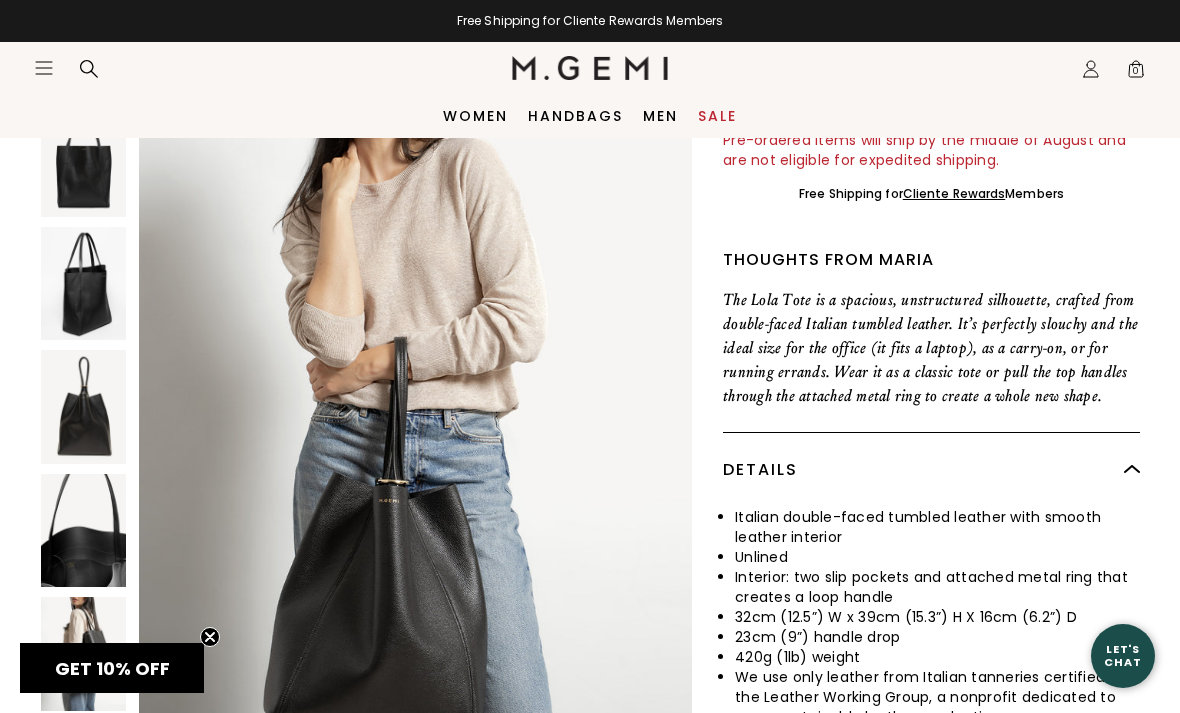 click at bounding box center [83, 654] 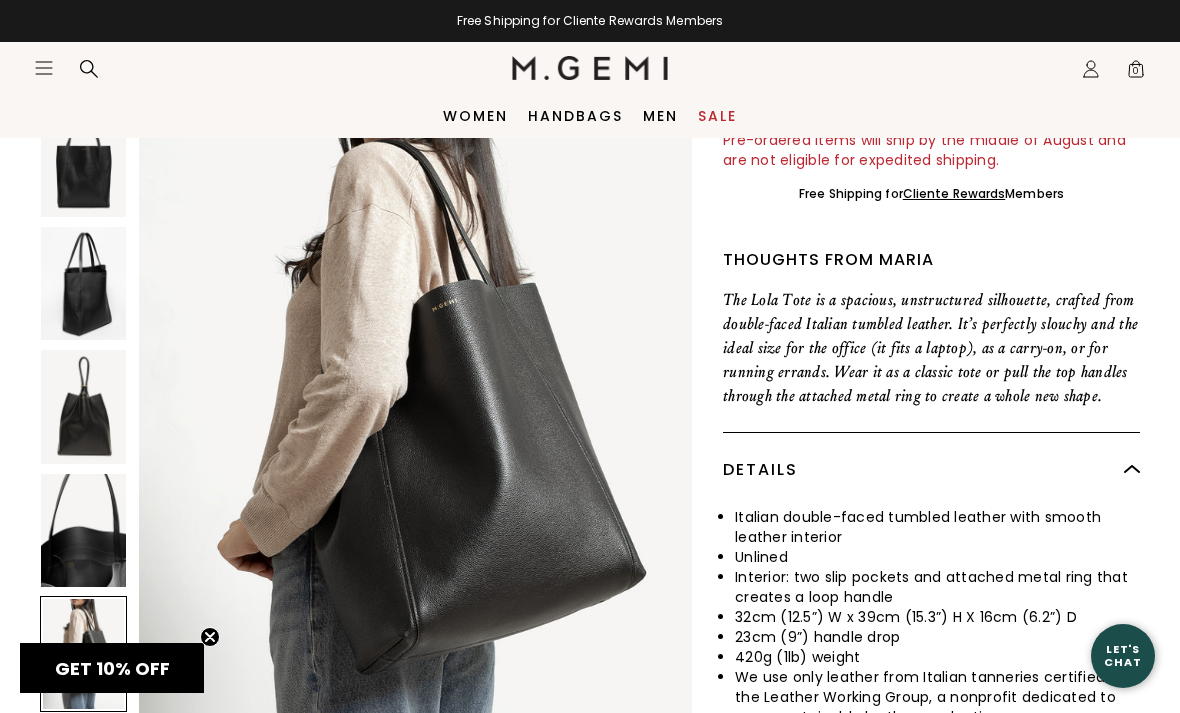 scroll, scrollTop: 3029, scrollLeft: 0, axis: vertical 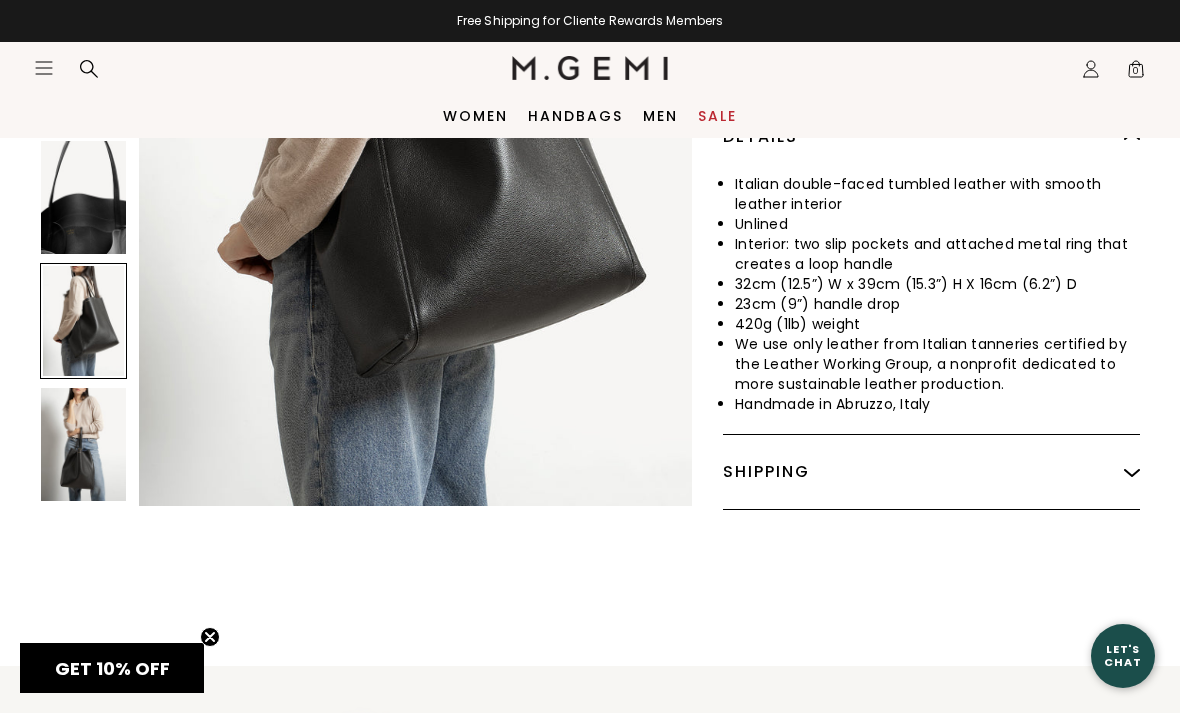 click at bounding box center (83, 321) 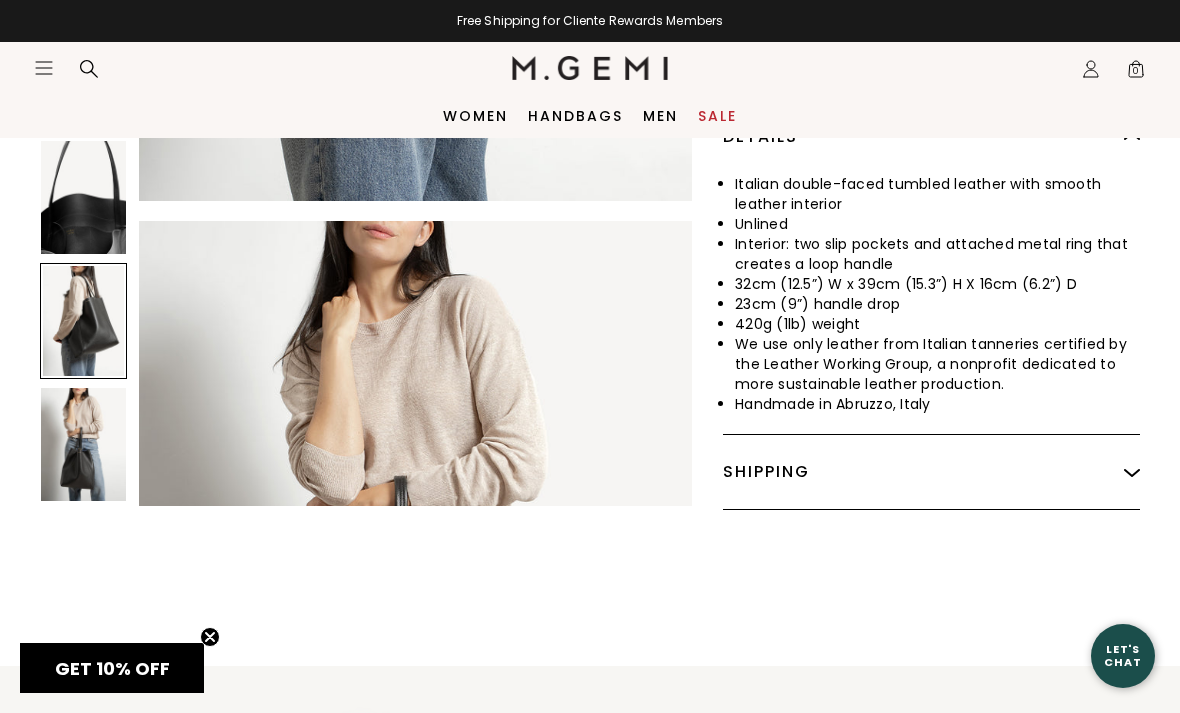scroll, scrollTop: 3309, scrollLeft: 0, axis: vertical 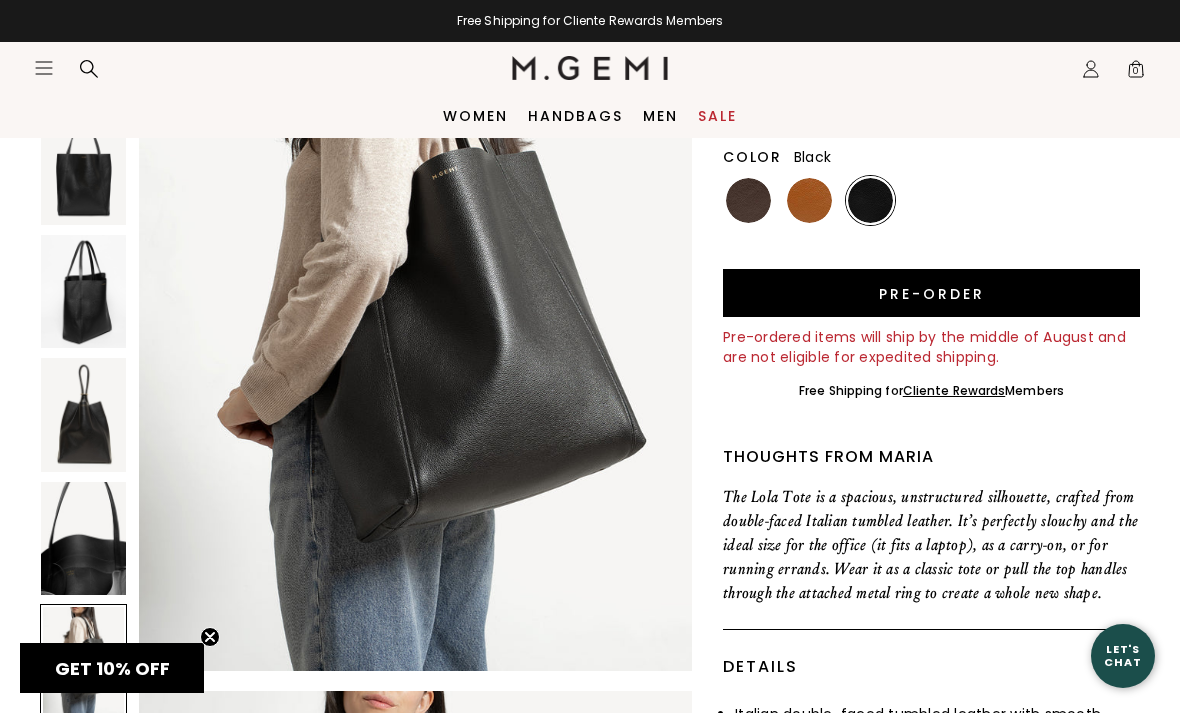 click at bounding box center (83, 292) 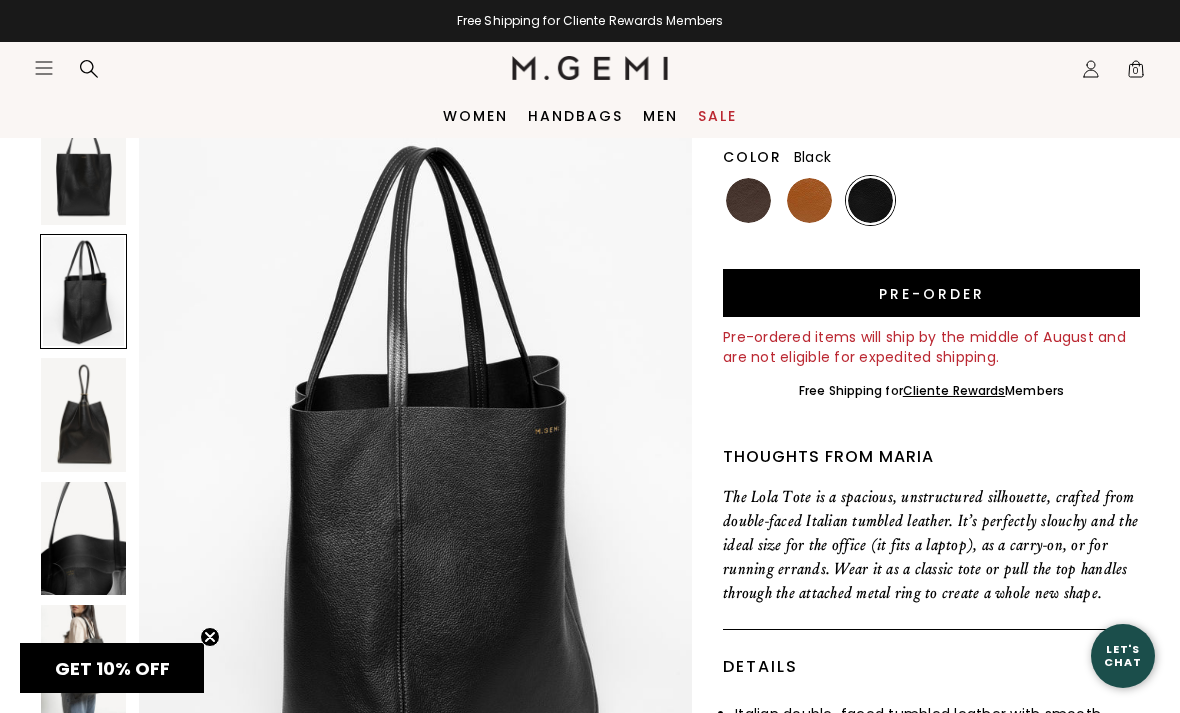 click at bounding box center [83, 168] 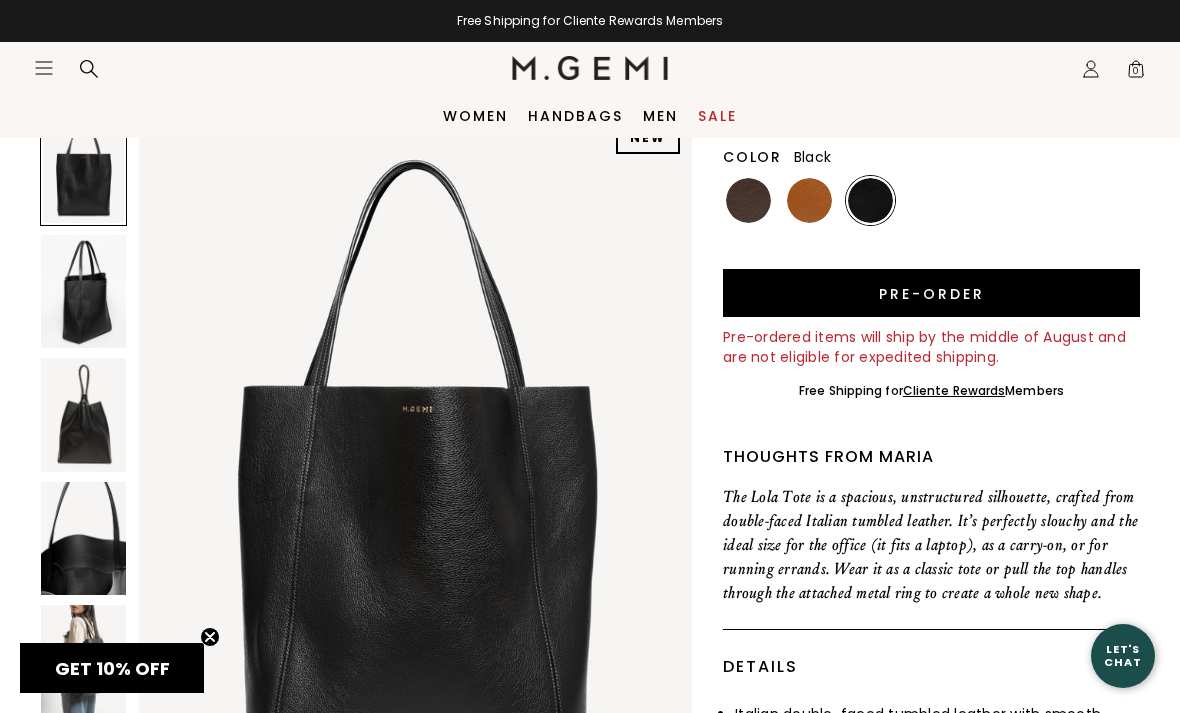 click at bounding box center [83, 415] 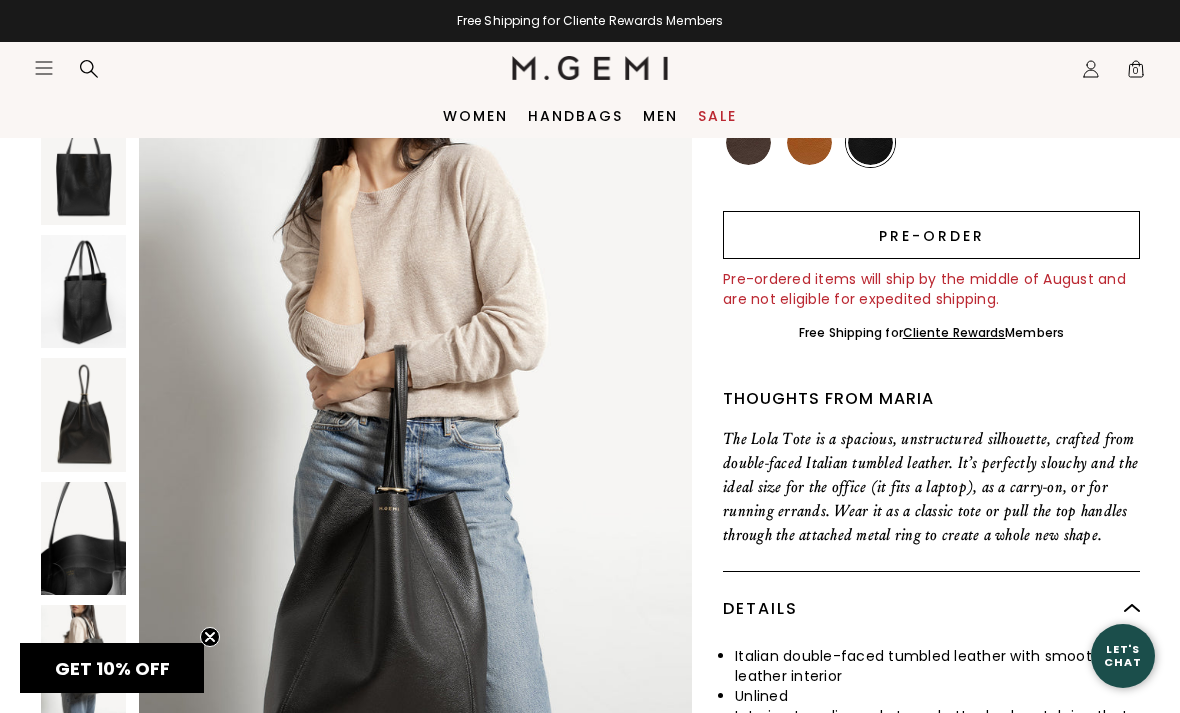 click on "Pre-order" at bounding box center (931, 235) 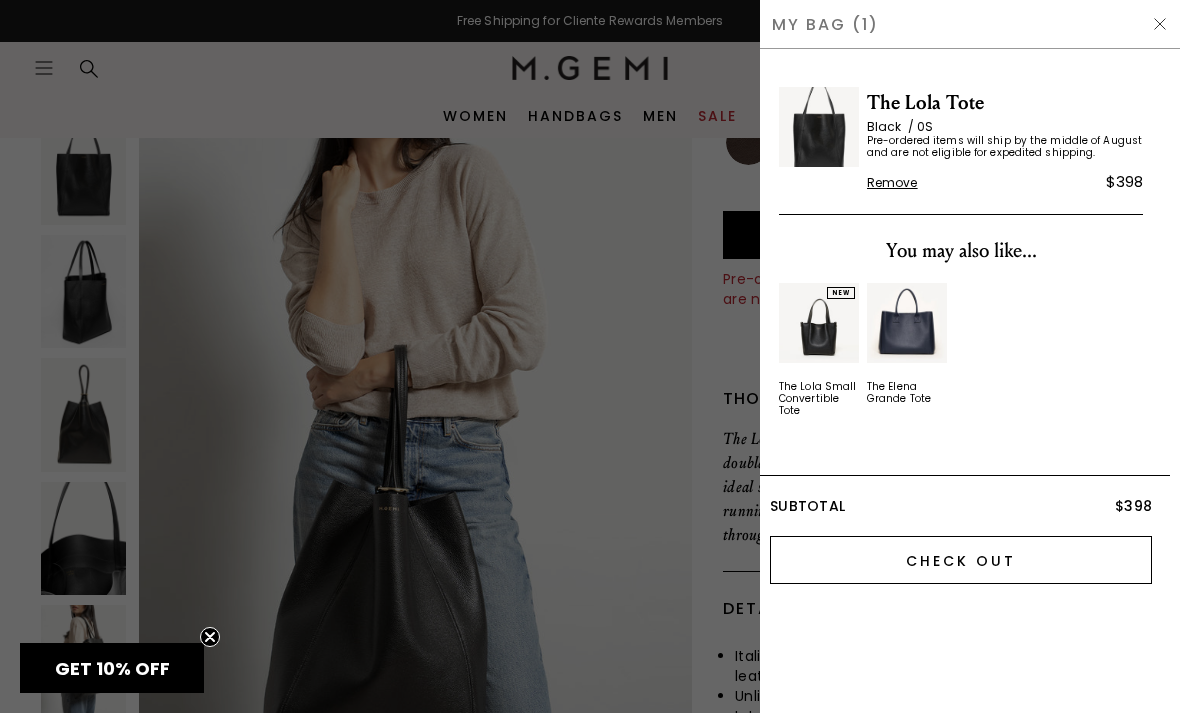 click on "Check Out" at bounding box center [961, 560] 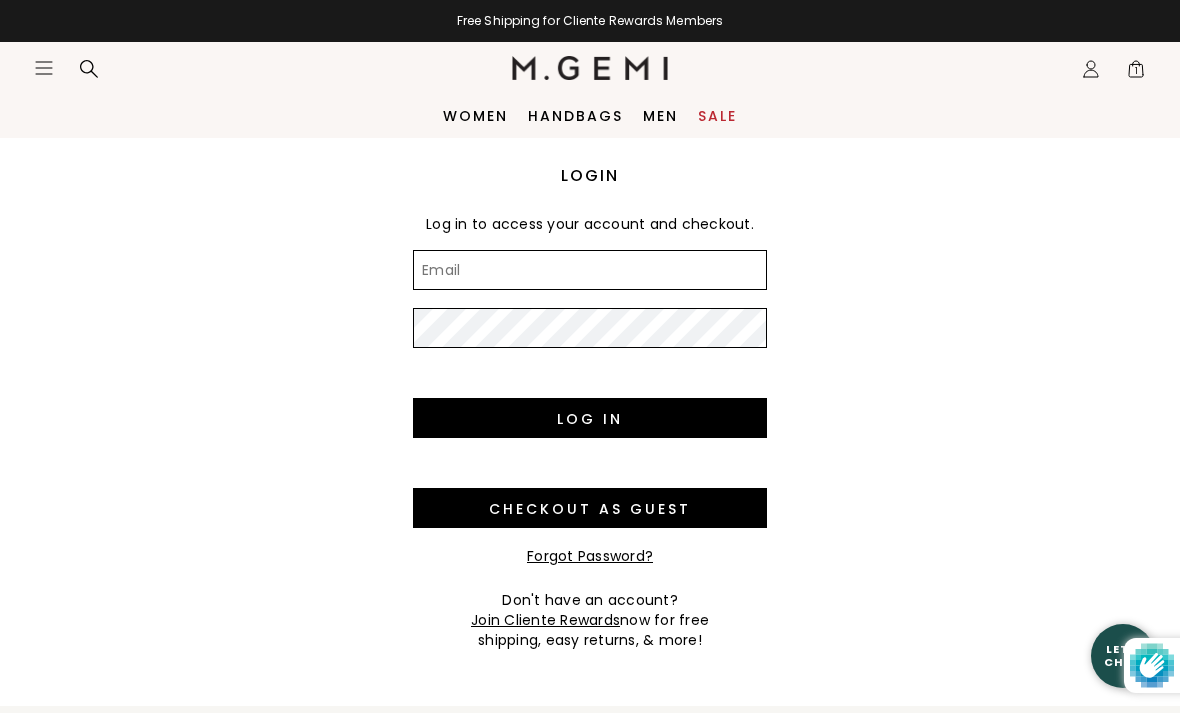 scroll, scrollTop: 0, scrollLeft: 0, axis: both 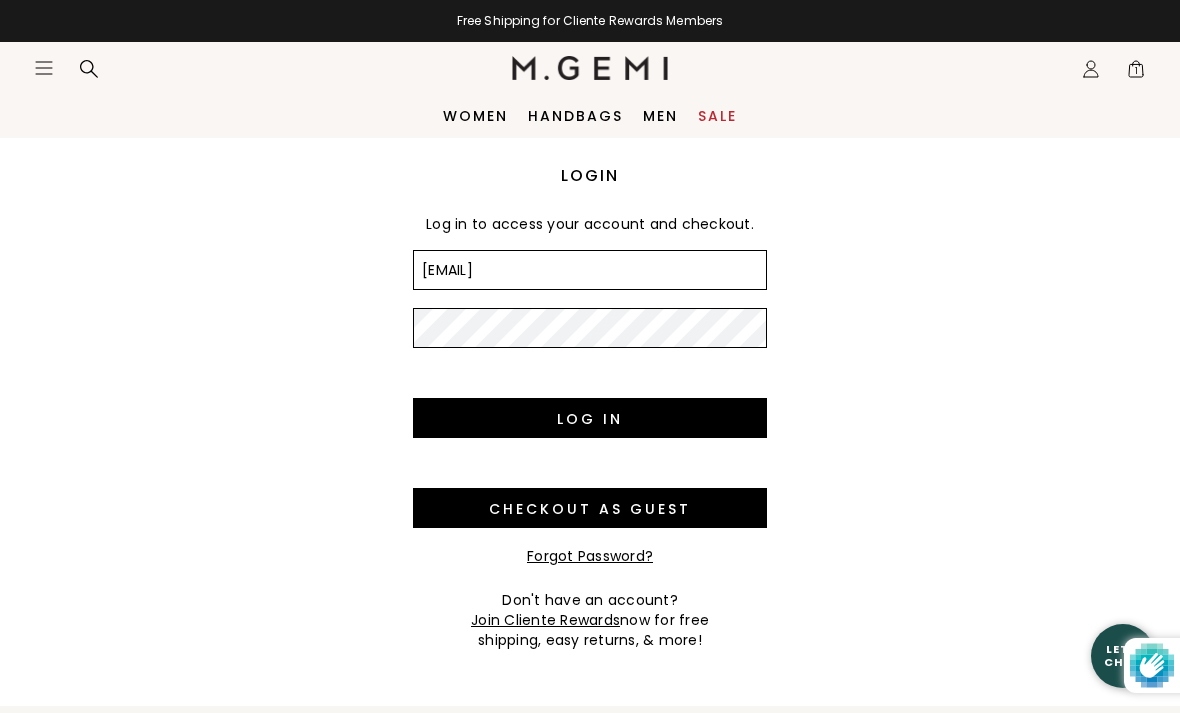 type on "ksunuke@gmail.com" 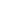 scroll, scrollTop: 0, scrollLeft: 0, axis: both 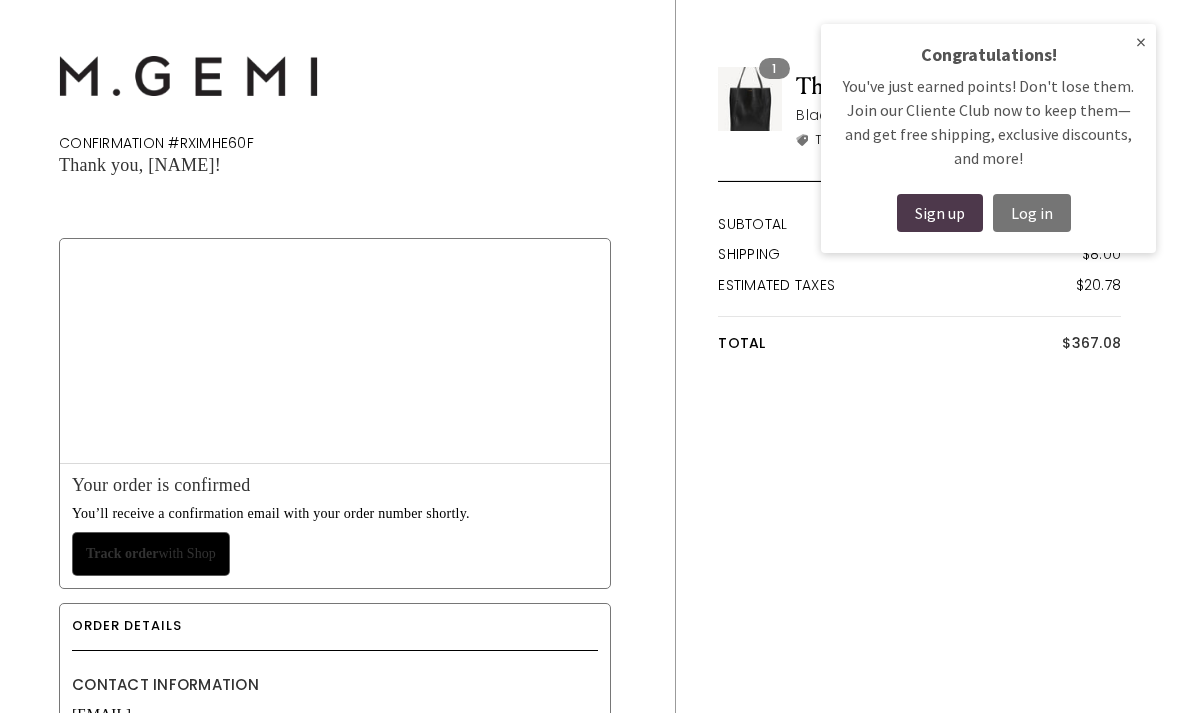 click on "Congratulations!" at bounding box center (988, 55) 